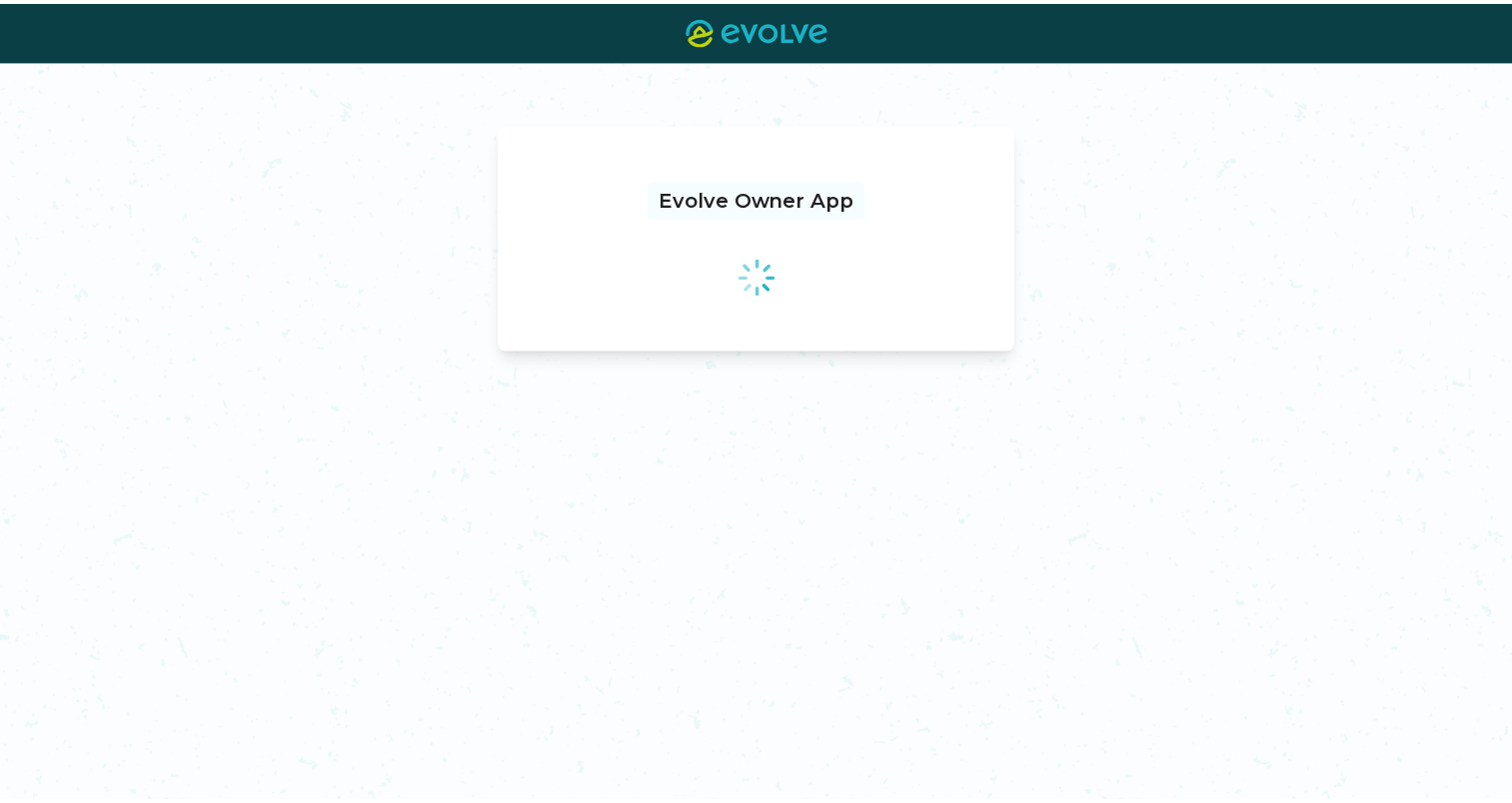 scroll, scrollTop: 0, scrollLeft: 0, axis: both 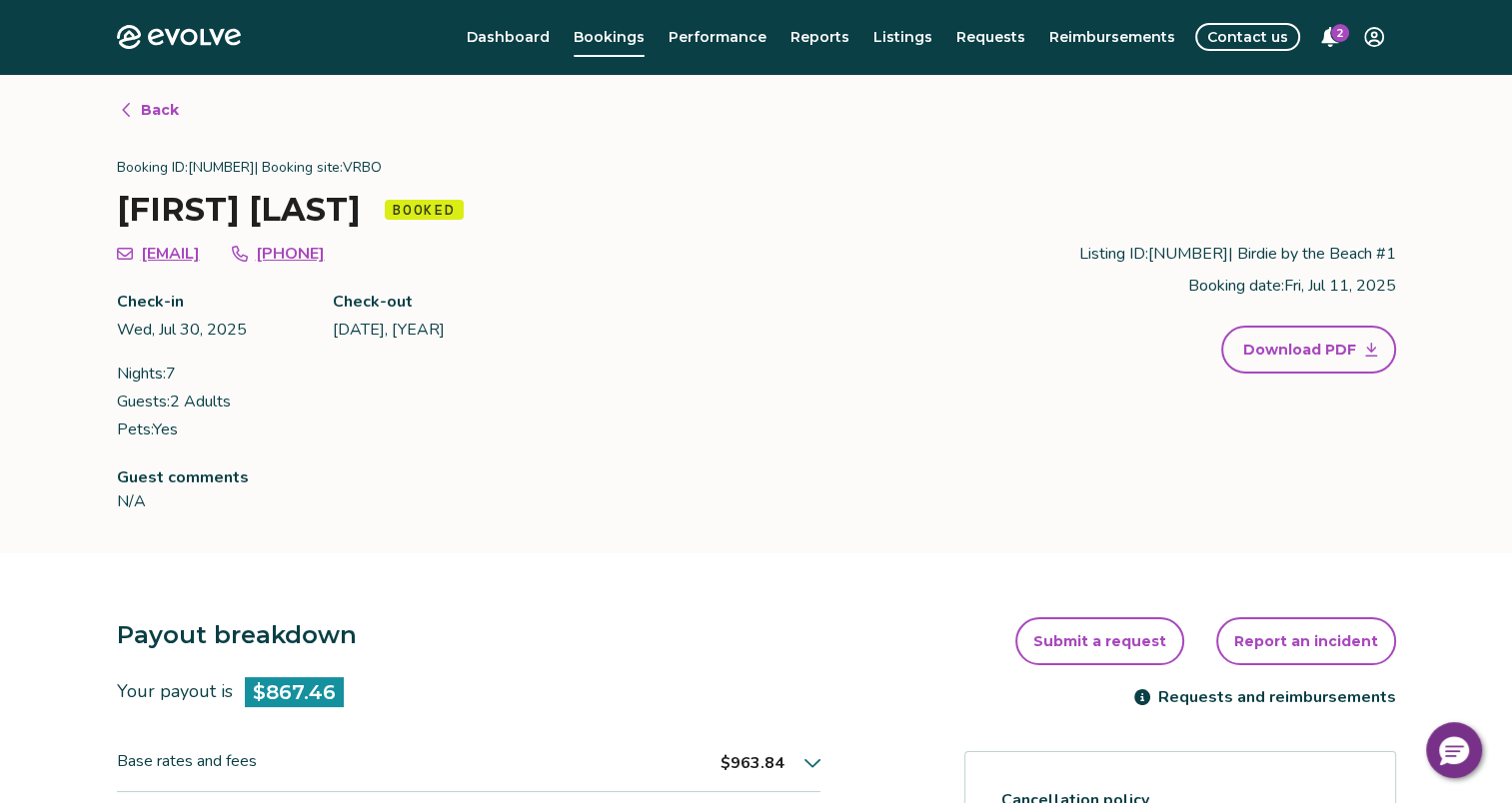 click 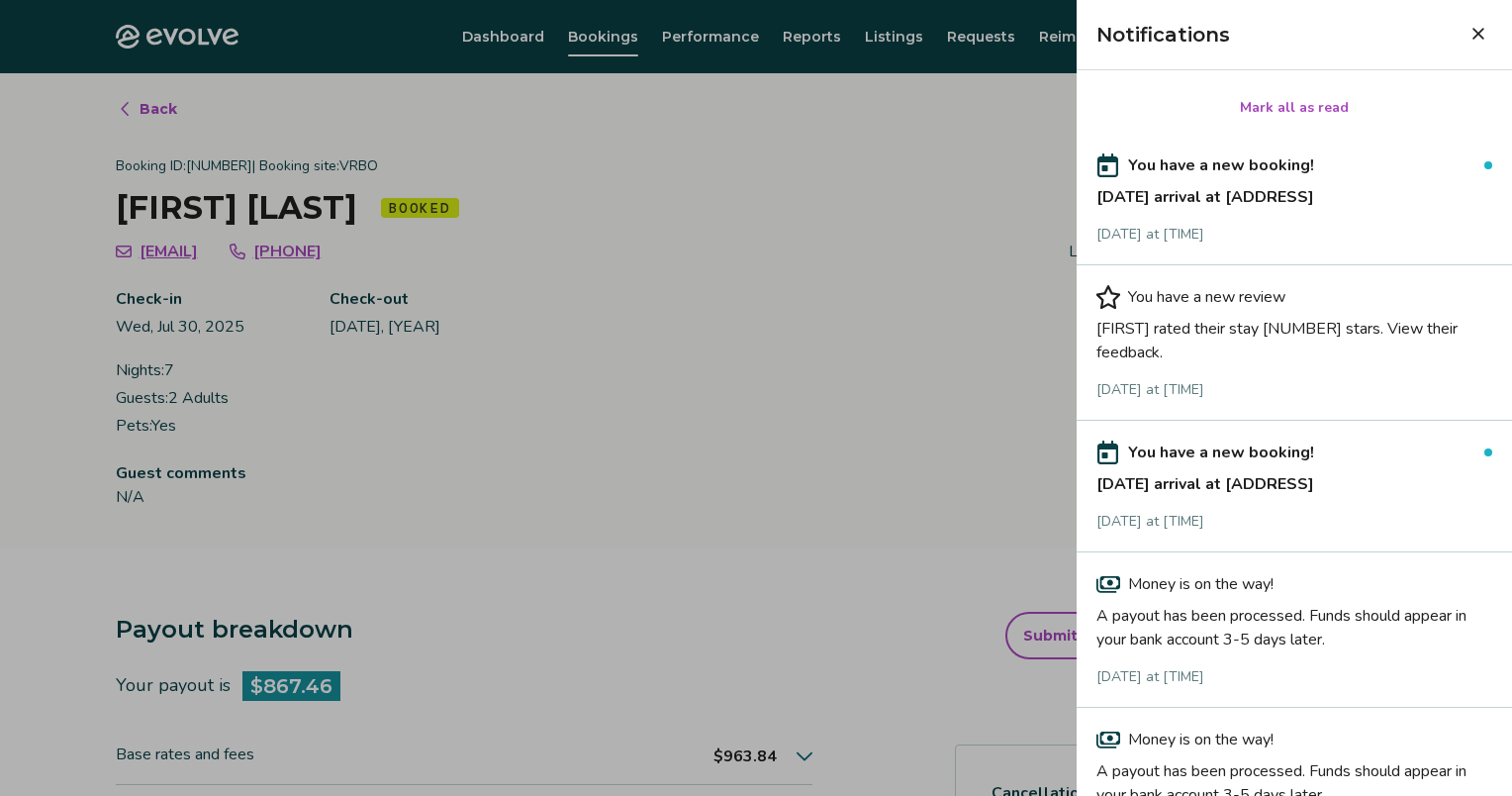 click on "You have a new review" at bounding box center (1206, 297) 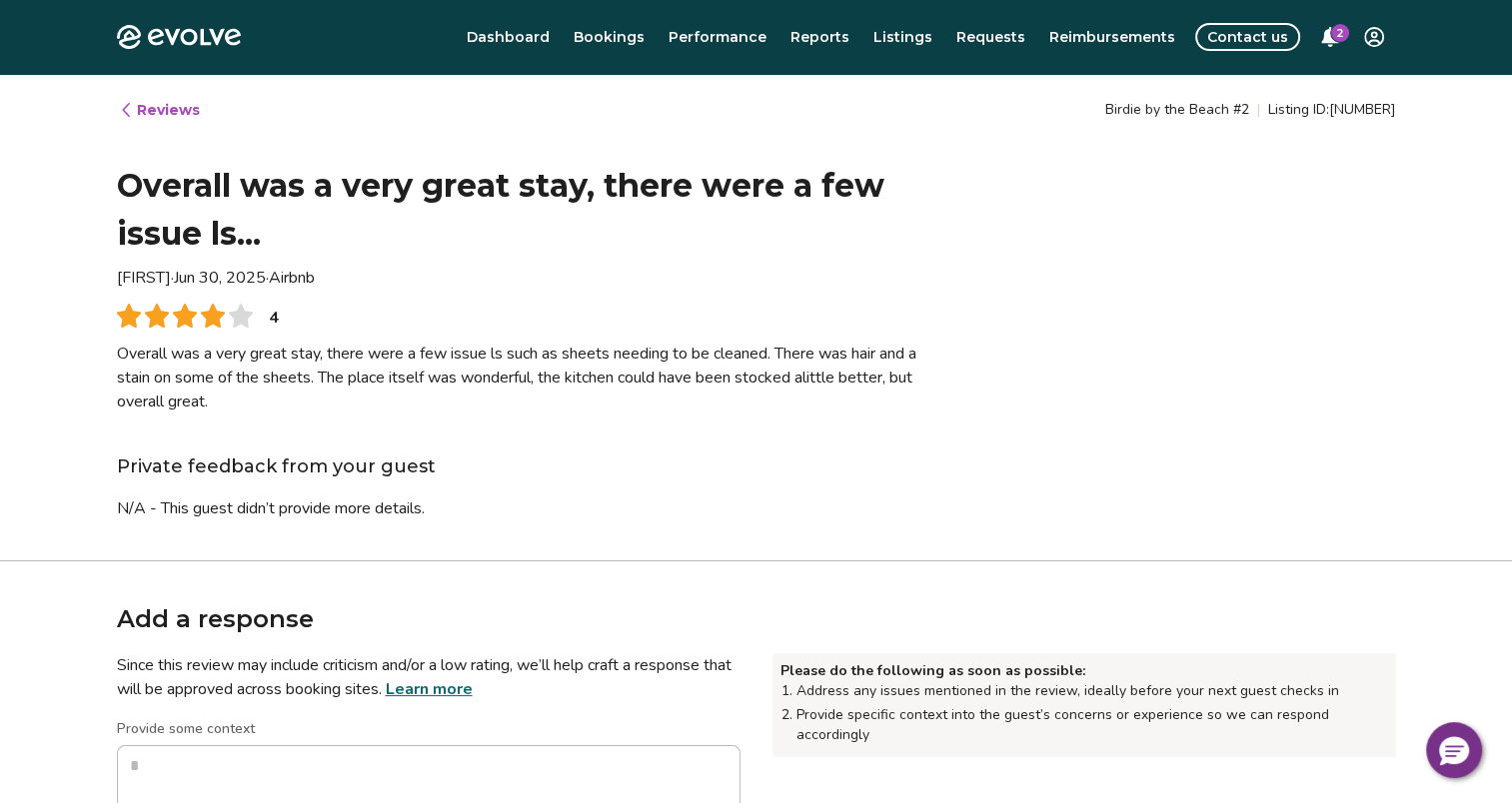 type on "*" 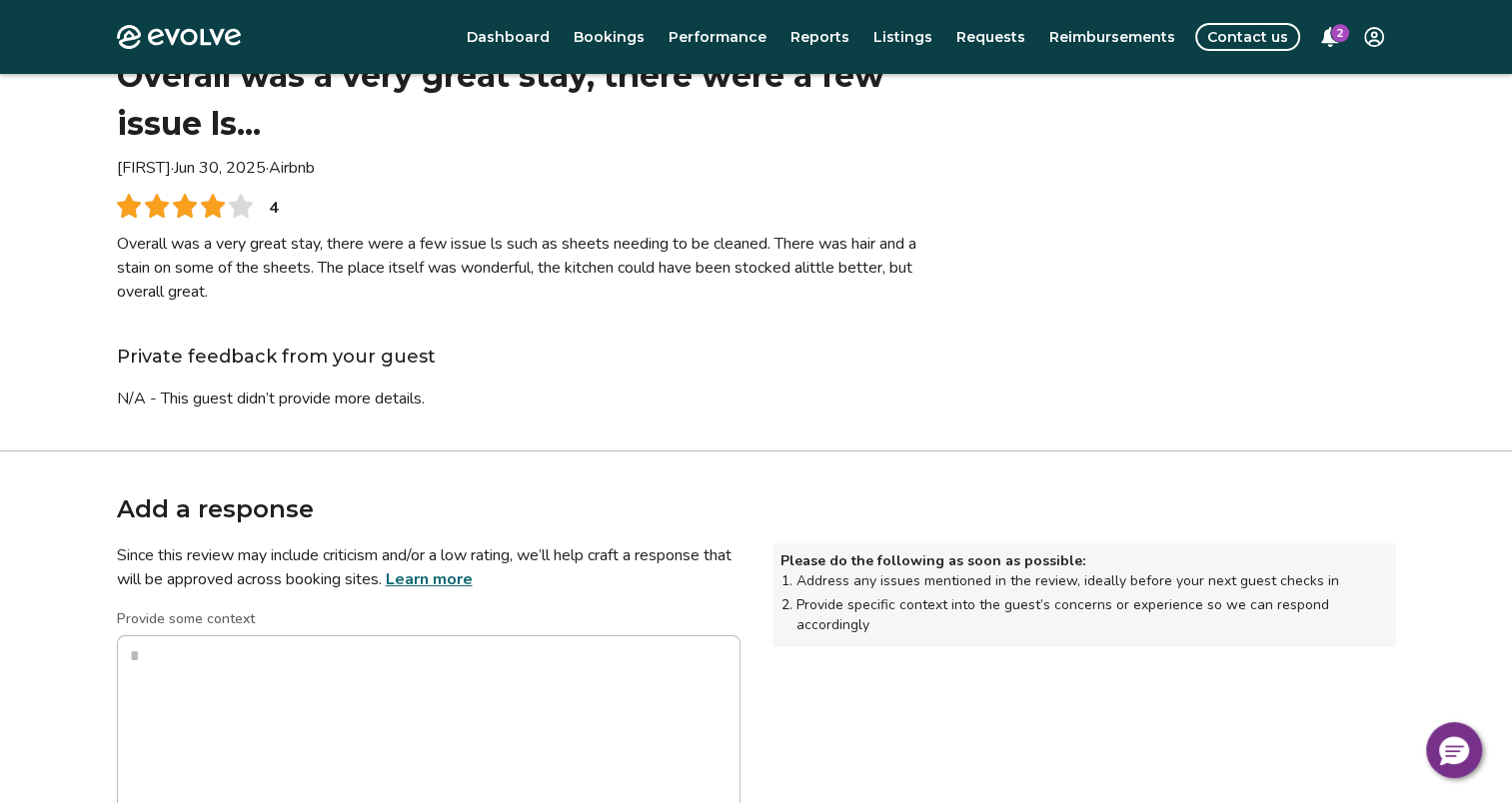 scroll, scrollTop: 0, scrollLeft: 0, axis: both 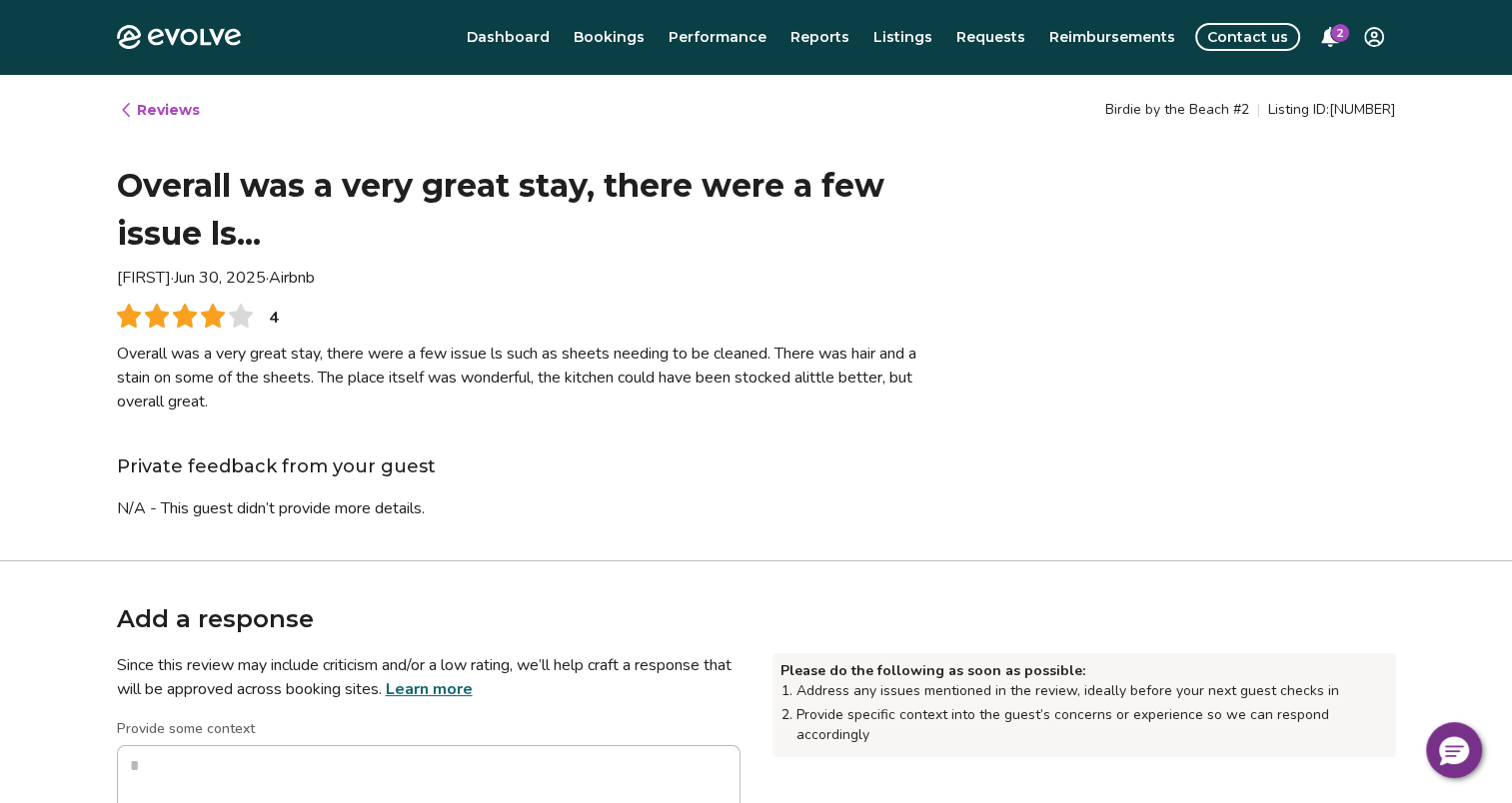 click on "2" at bounding box center [1340, 33] 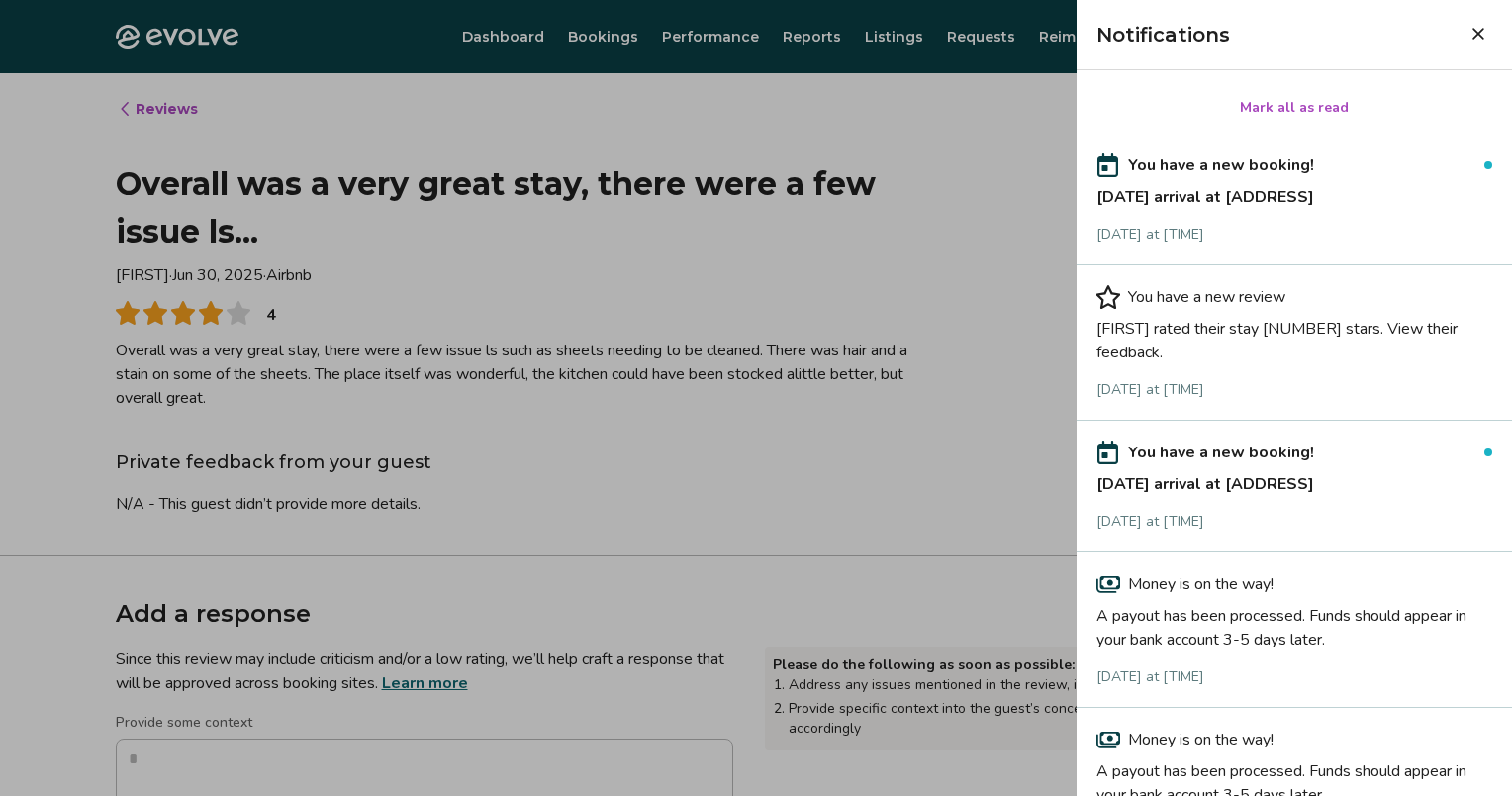 click at bounding box center [756, 398] 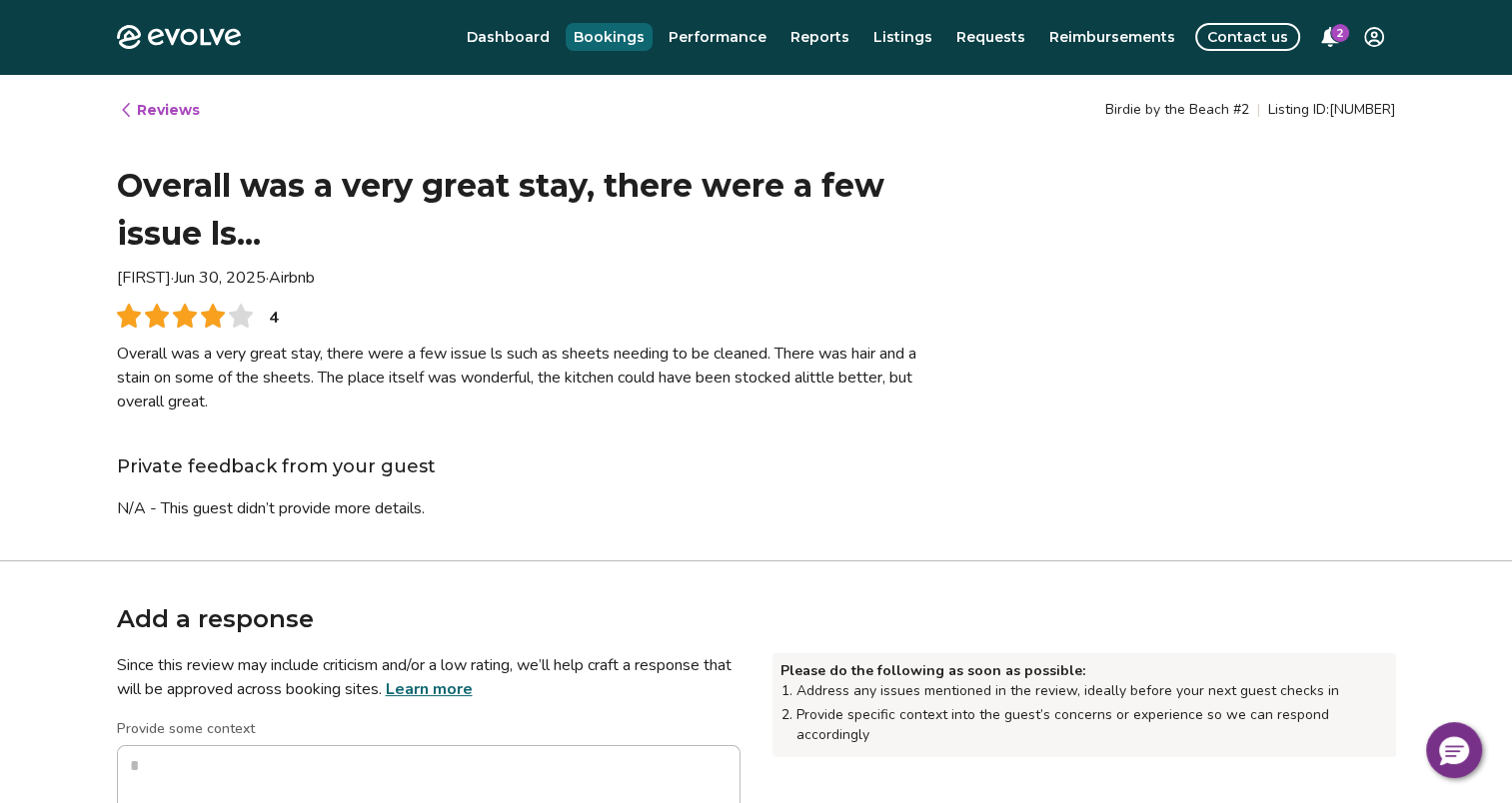click on "Bookings" at bounding box center [609, 37] 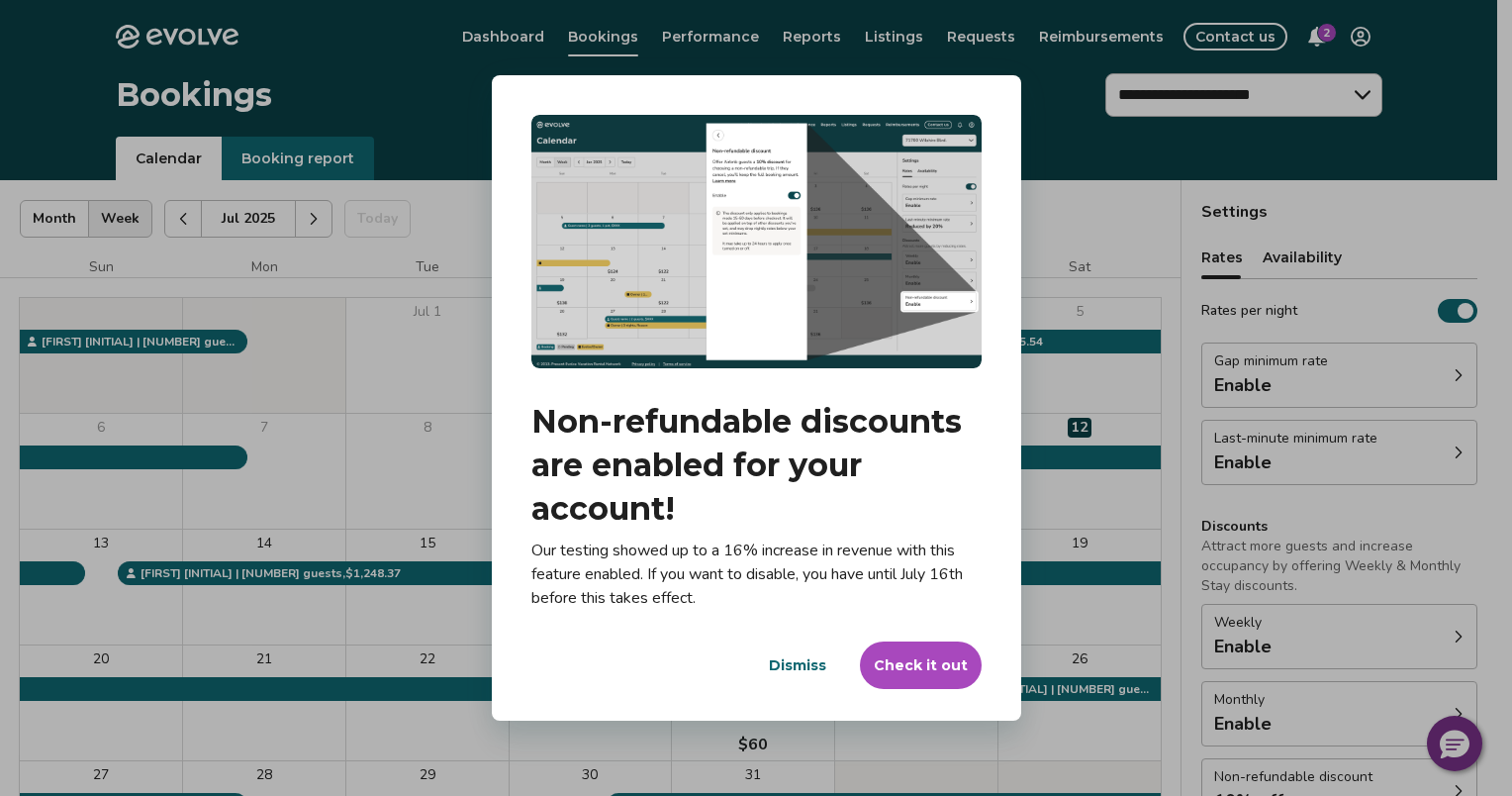 click on "Check it out" at bounding box center [920, 665] 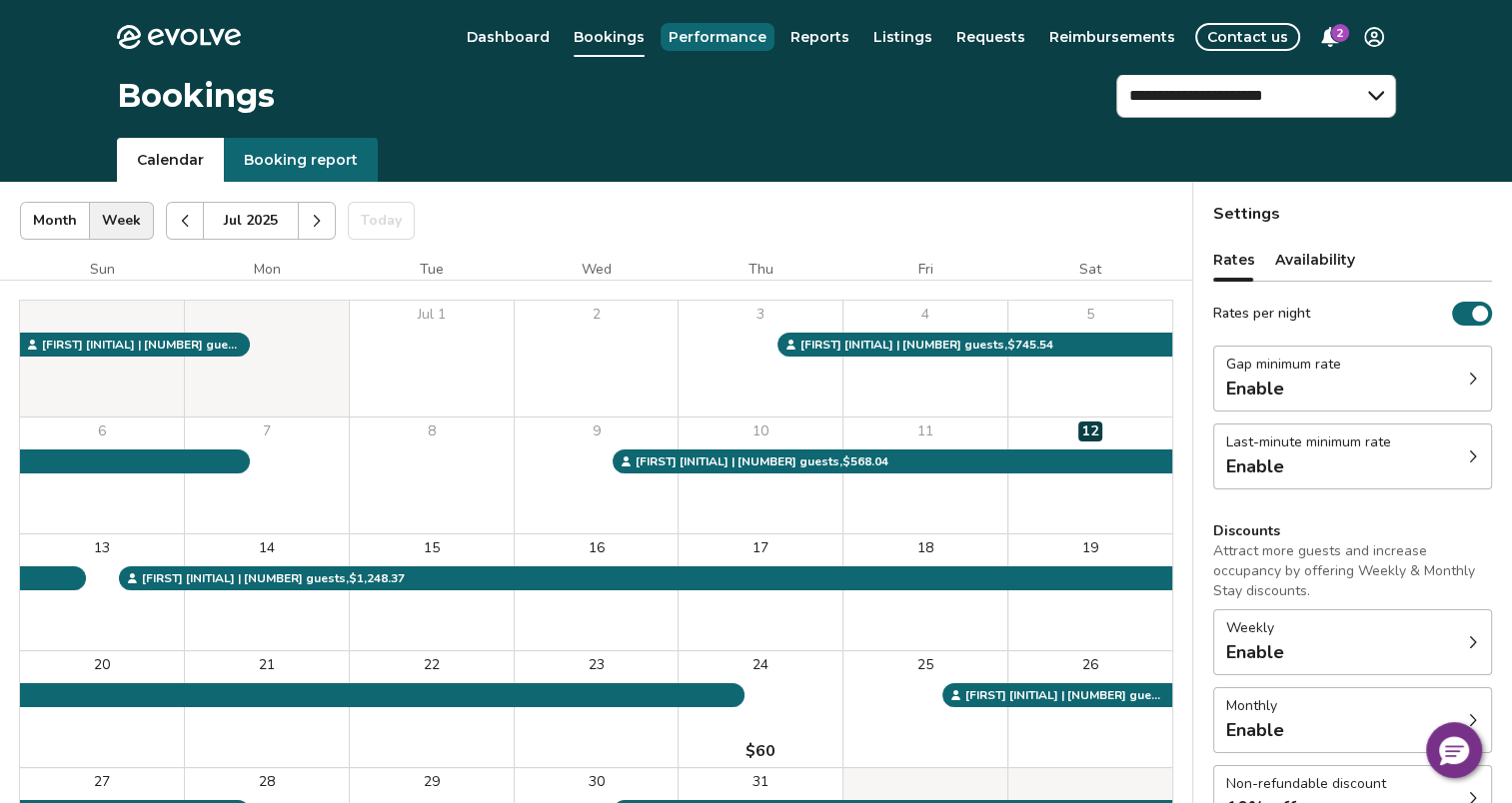 click on "Performance" at bounding box center [718, 37] 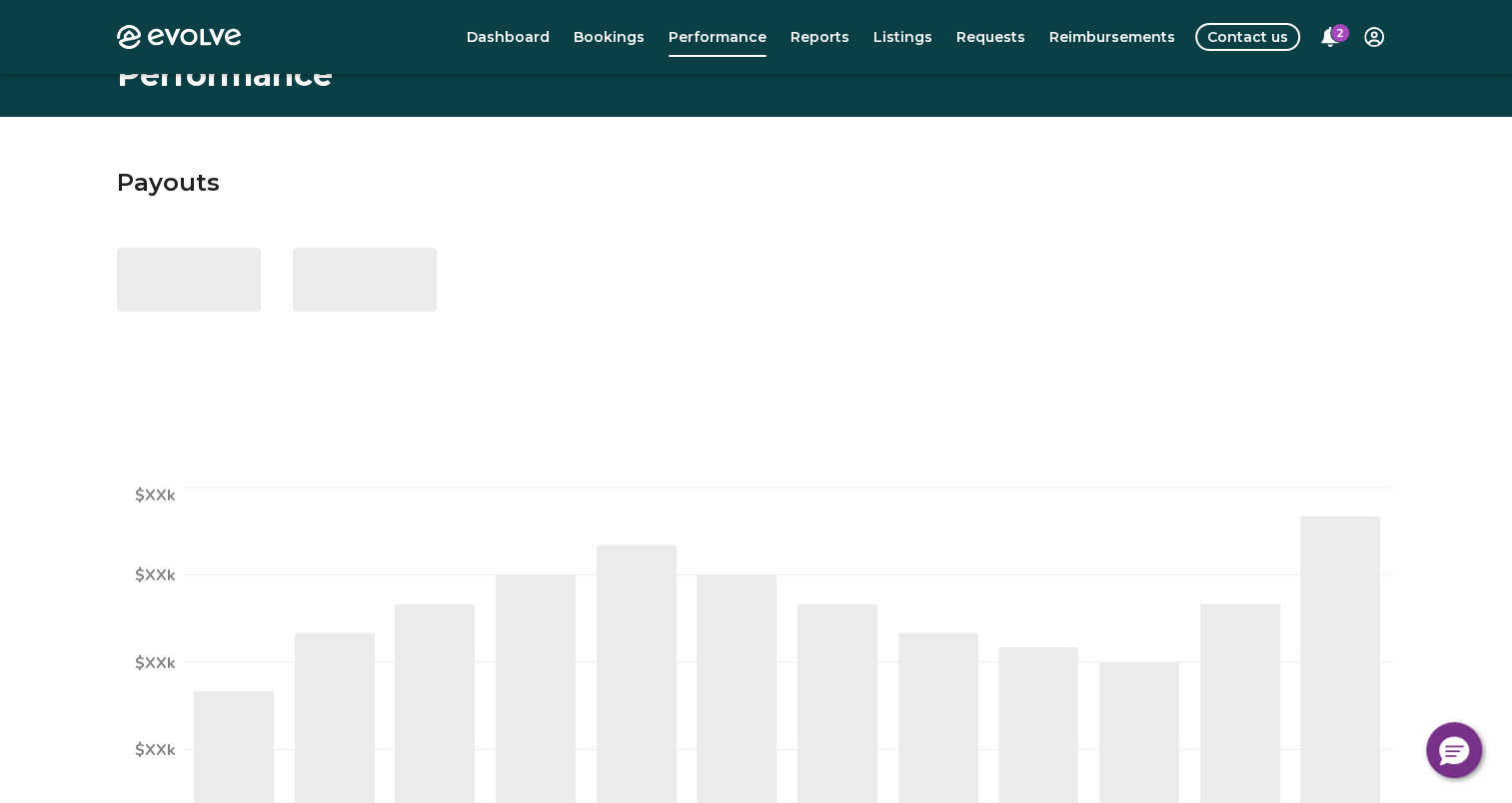 scroll, scrollTop: 33, scrollLeft: 0, axis: vertical 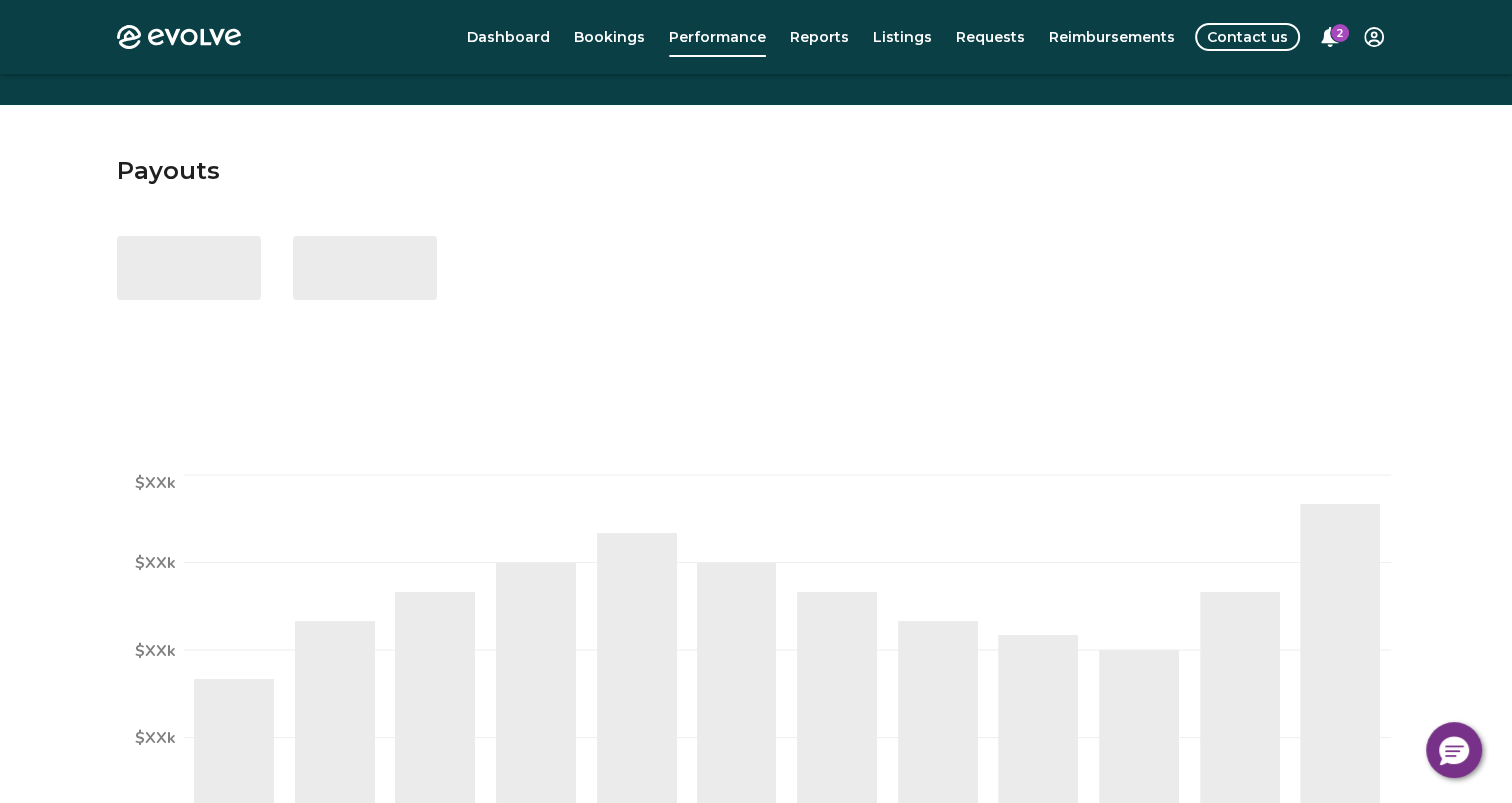 select on "****" 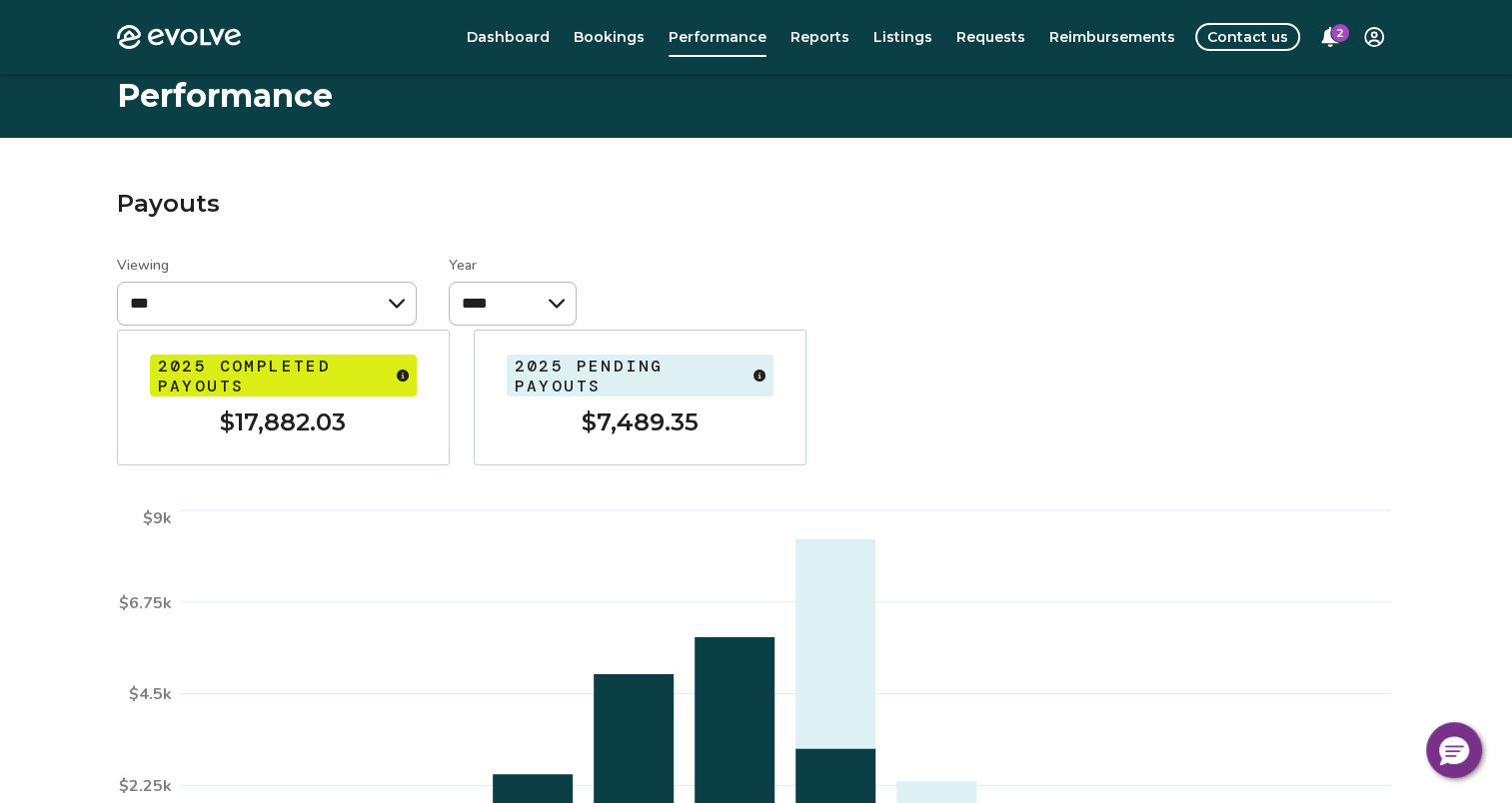 scroll, scrollTop: 0, scrollLeft: 0, axis: both 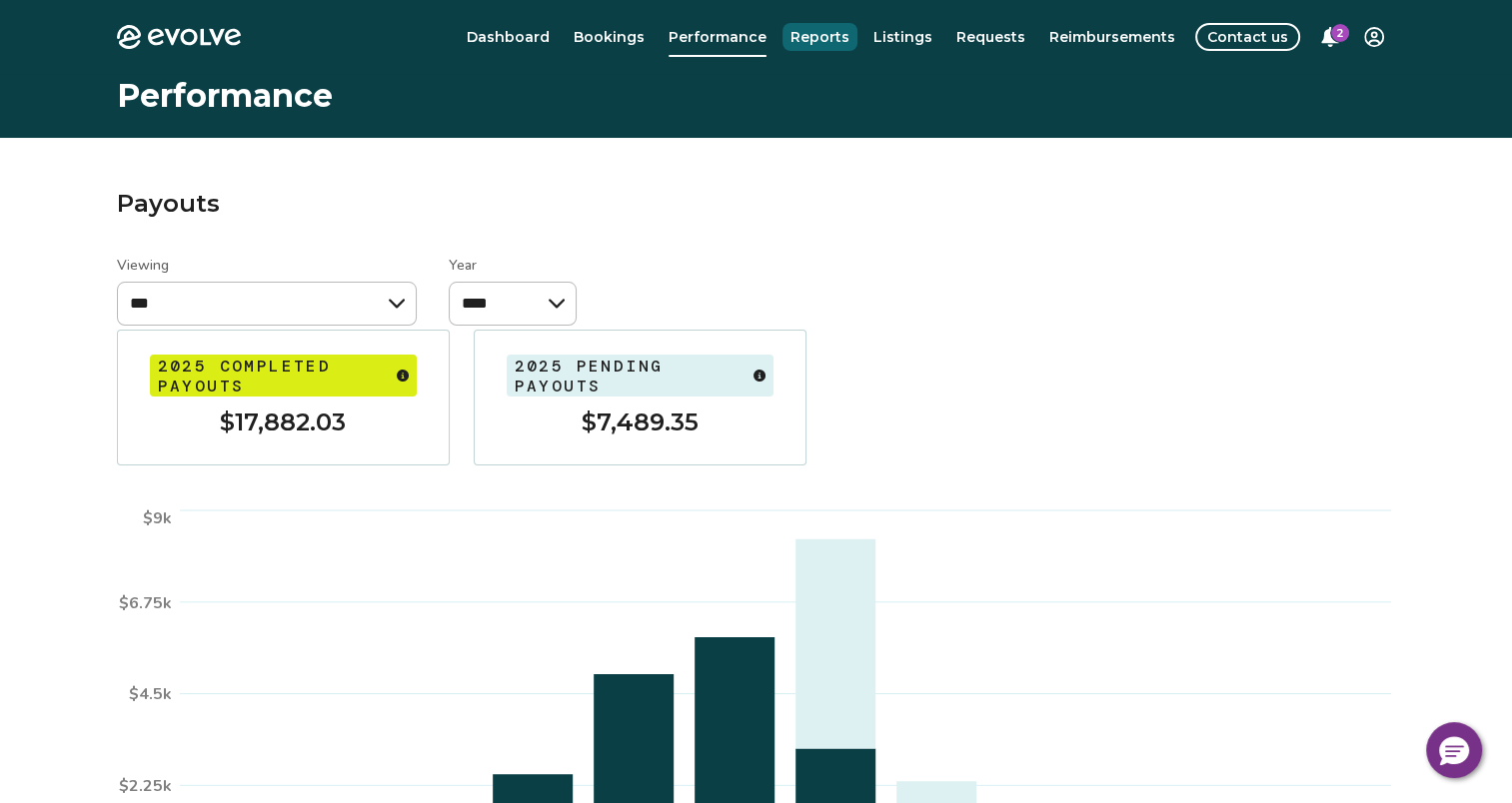 click on "Reports" at bounding box center (819, 37) 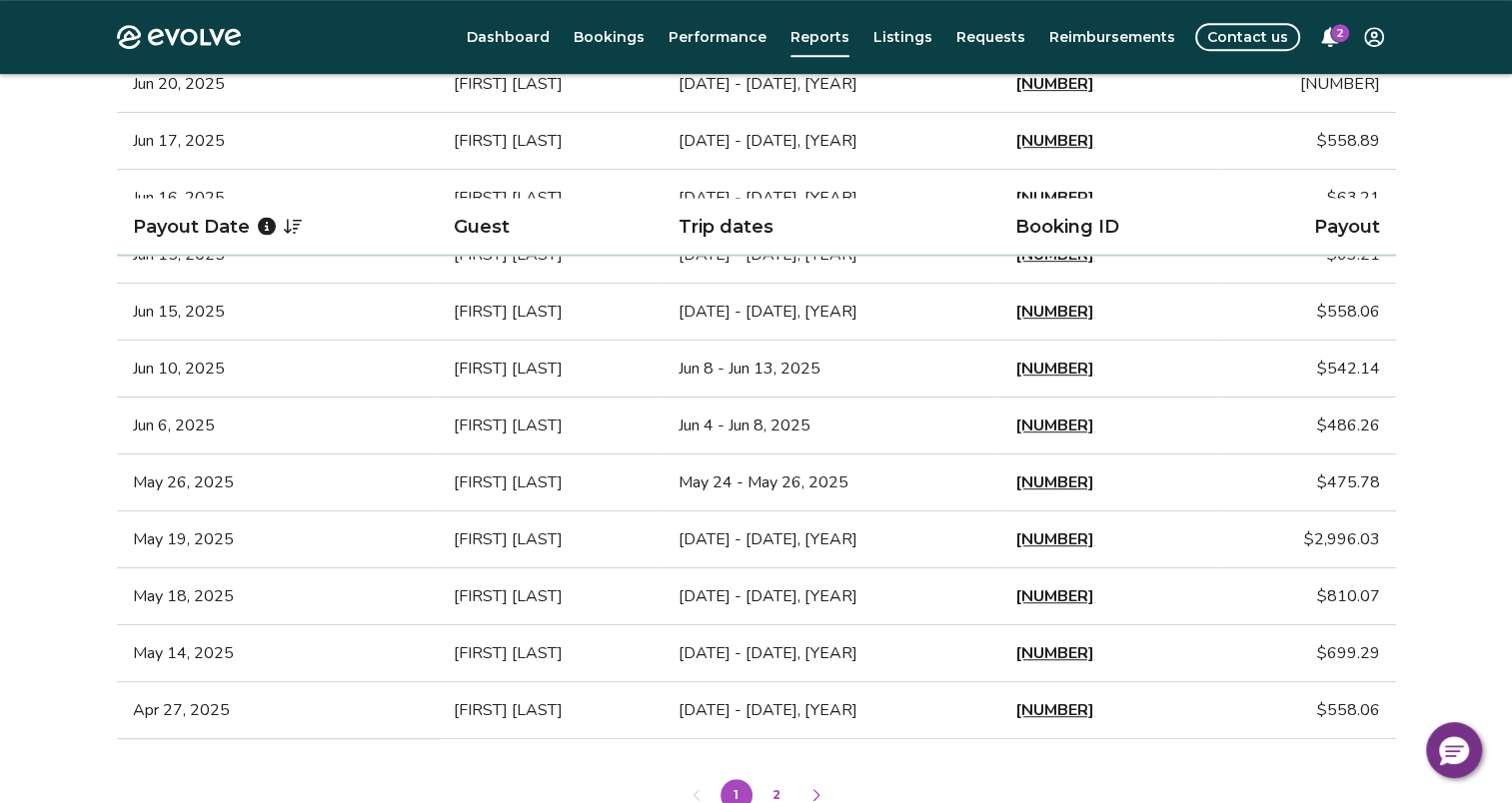 scroll, scrollTop: 1165, scrollLeft: 0, axis: vertical 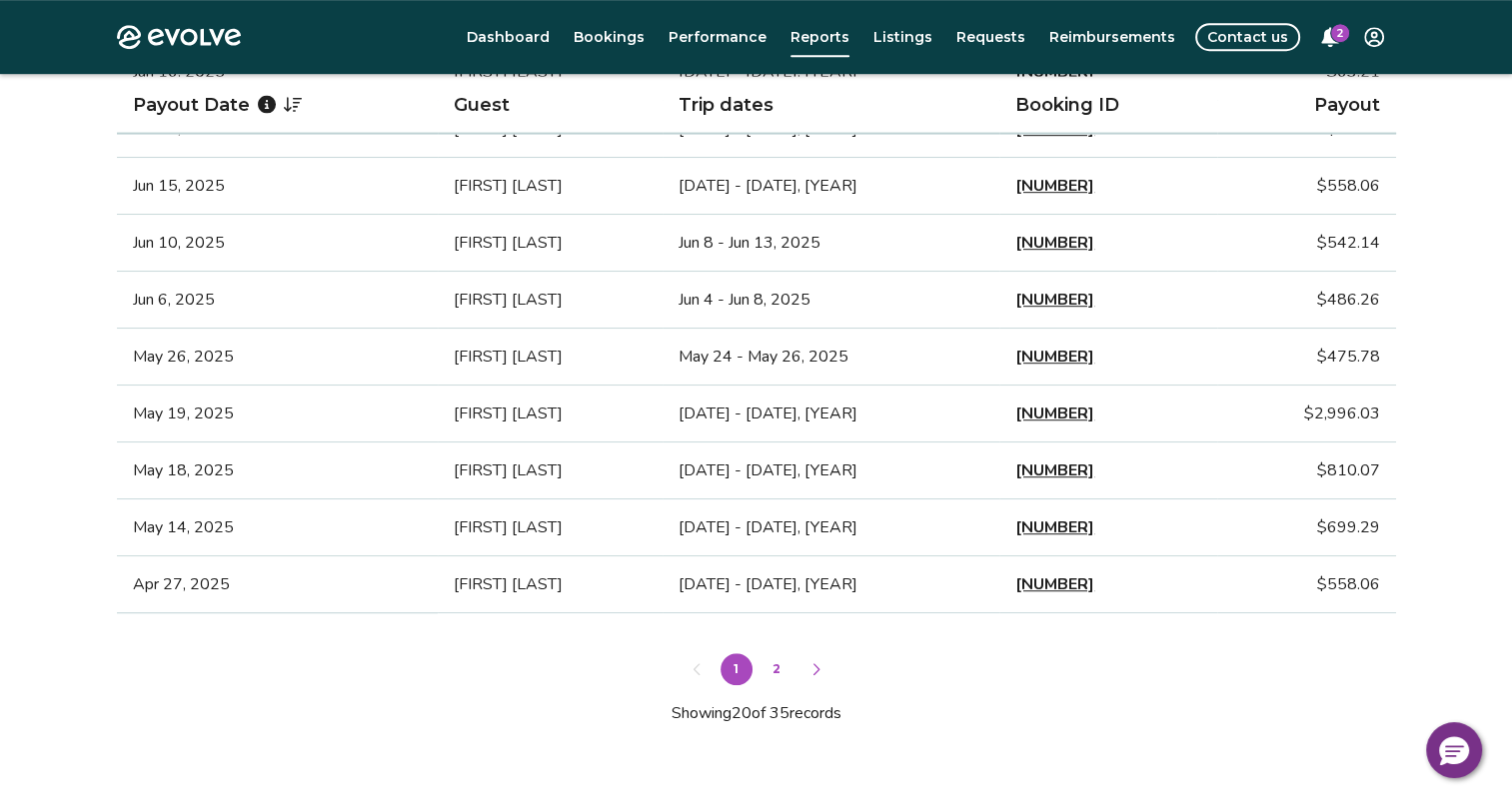 click on "2" at bounding box center [776, 669] 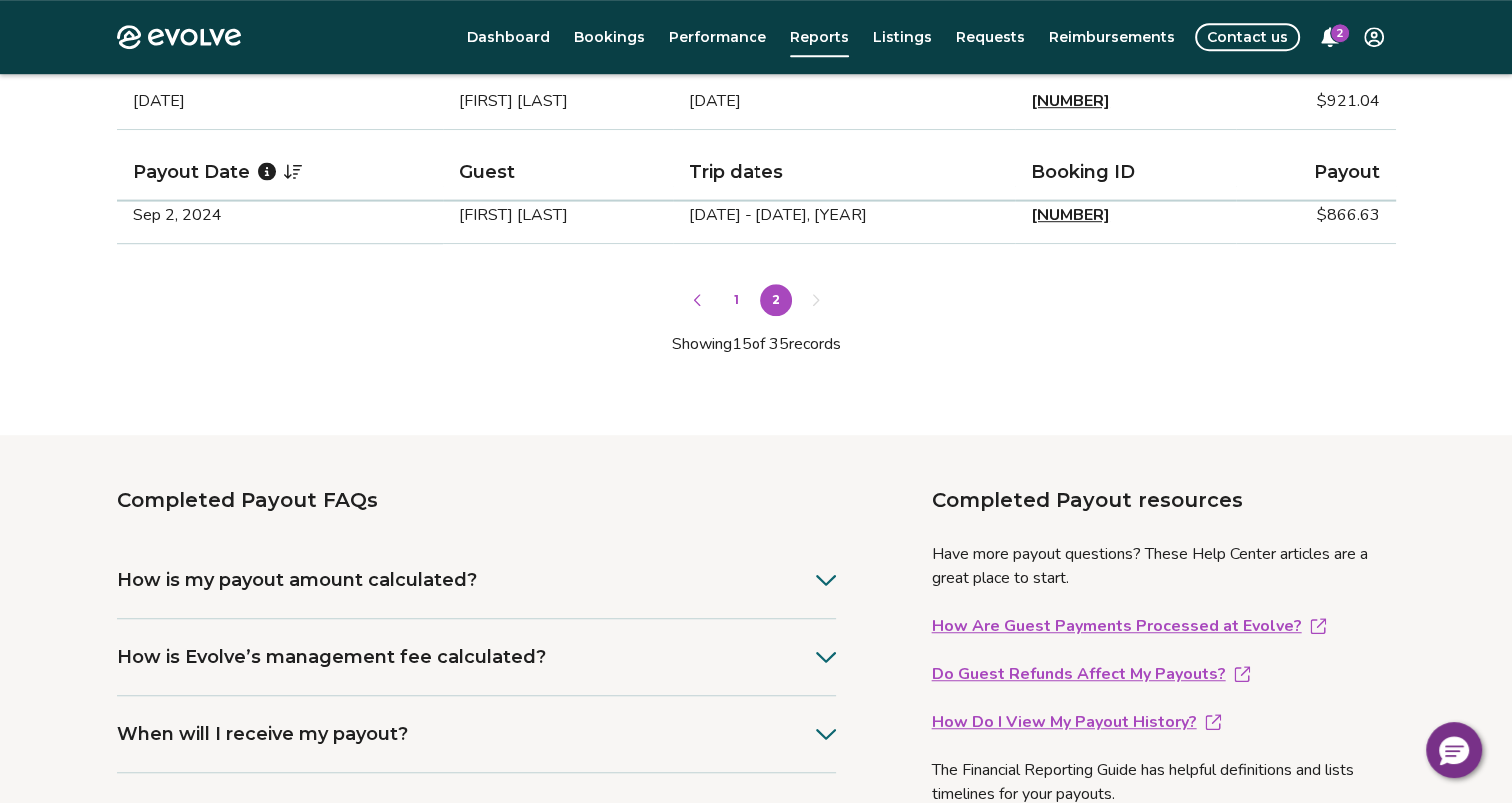 scroll, scrollTop: 1316, scrollLeft: 0, axis: vertical 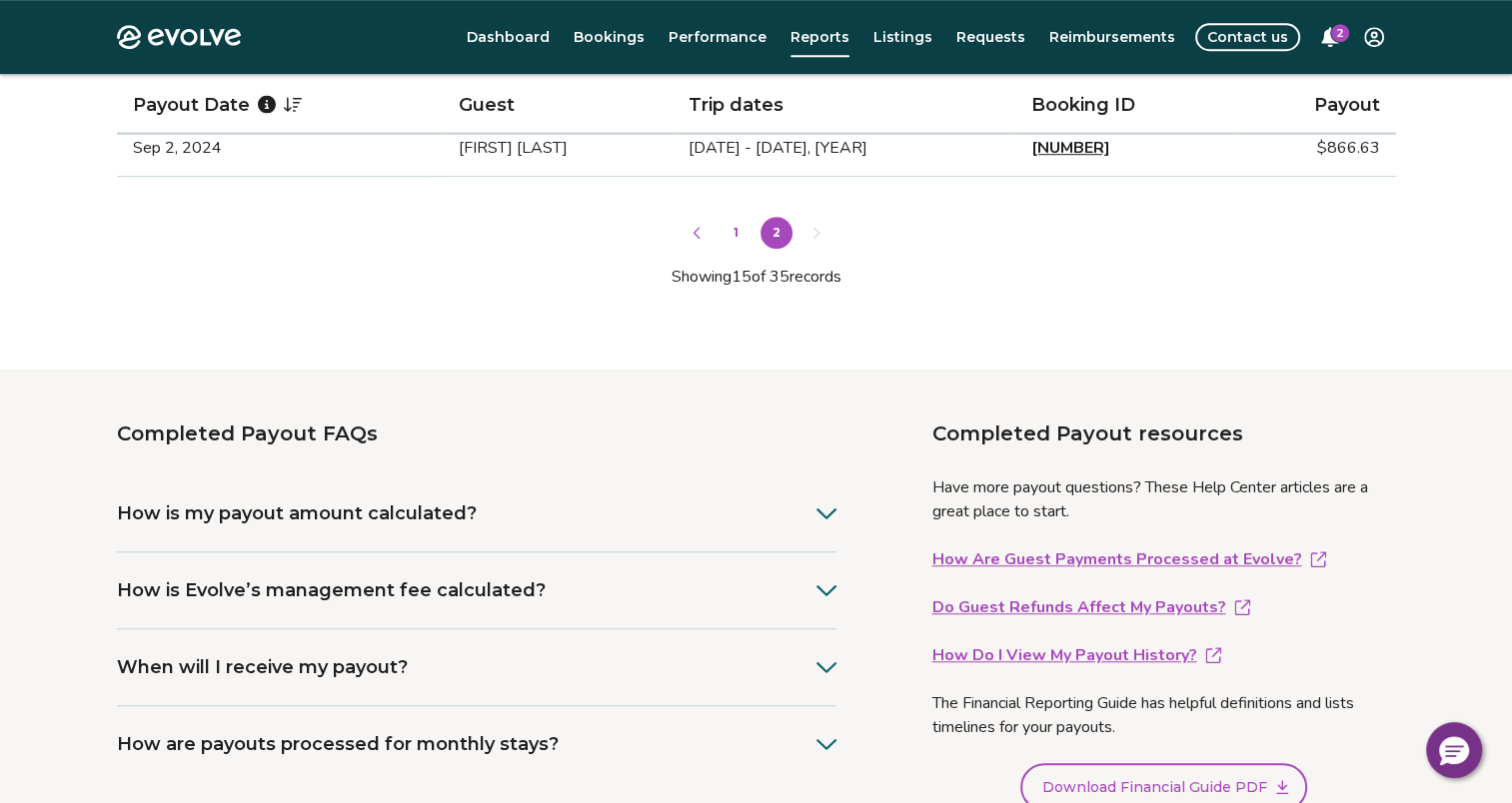 click 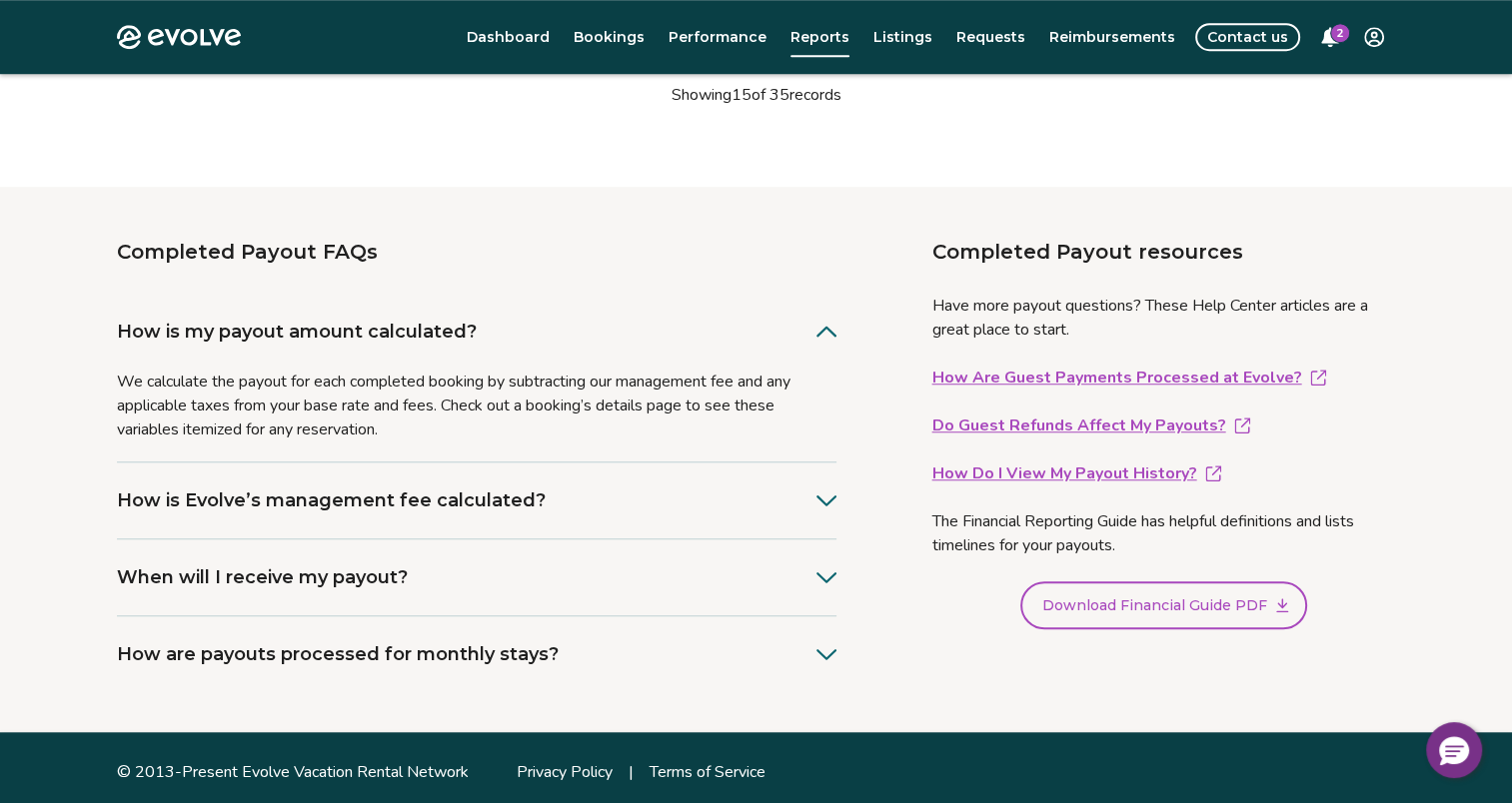 scroll, scrollTop: 1501, scrollLeft: 0, axis: vertical 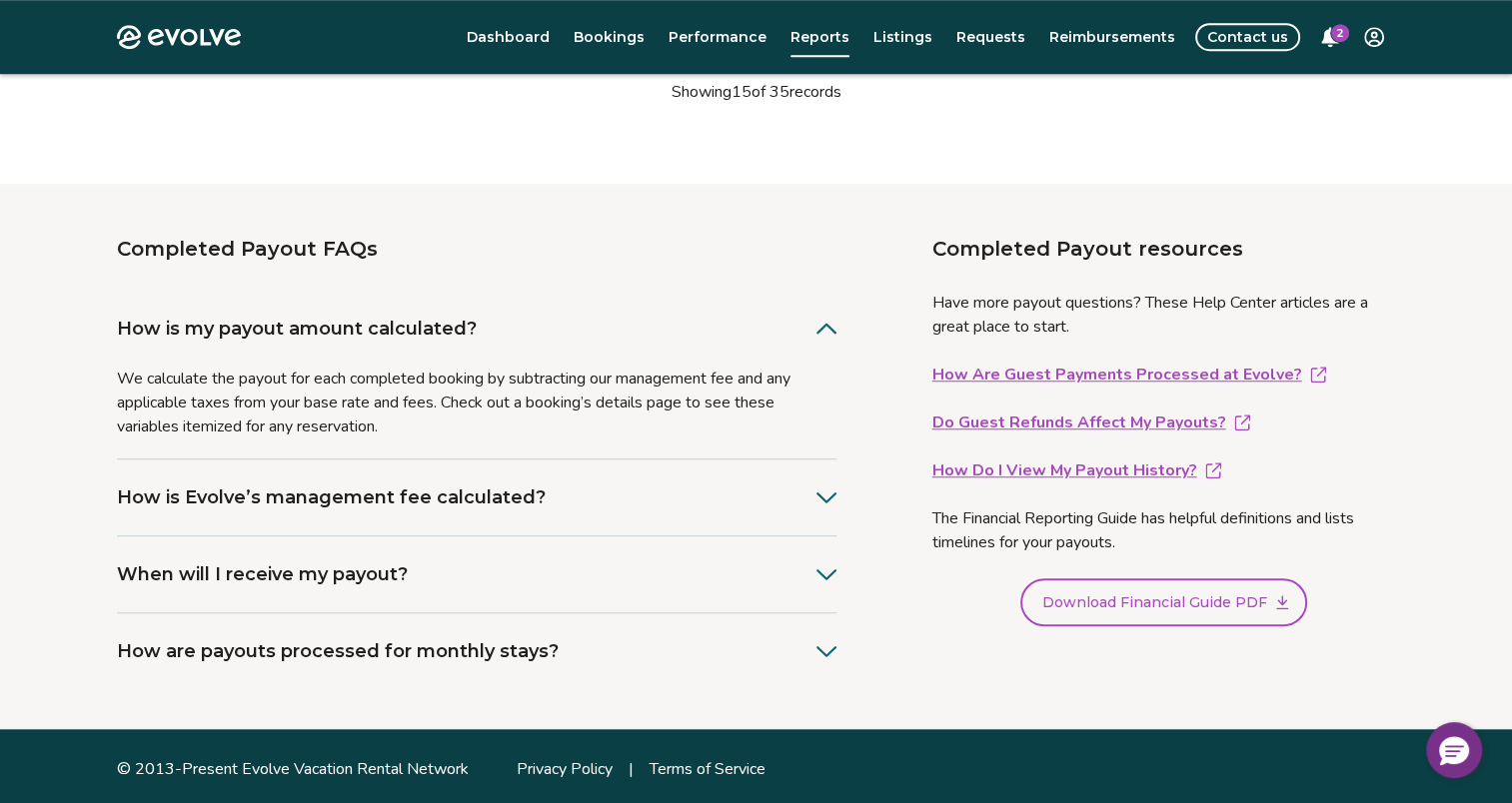 click 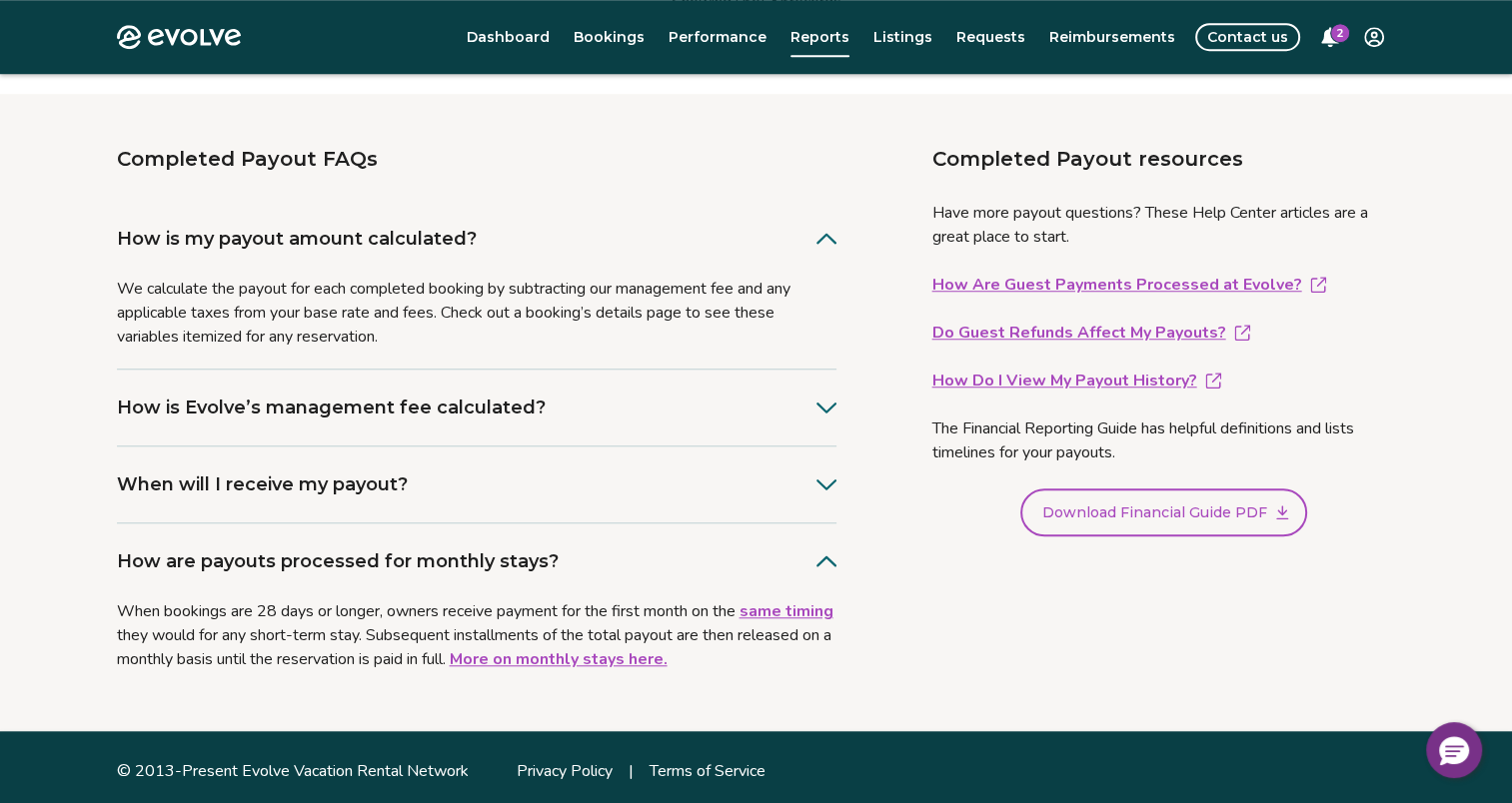 scroll, scrollTop: 1593, scrollLeft: 0, axis: vertical 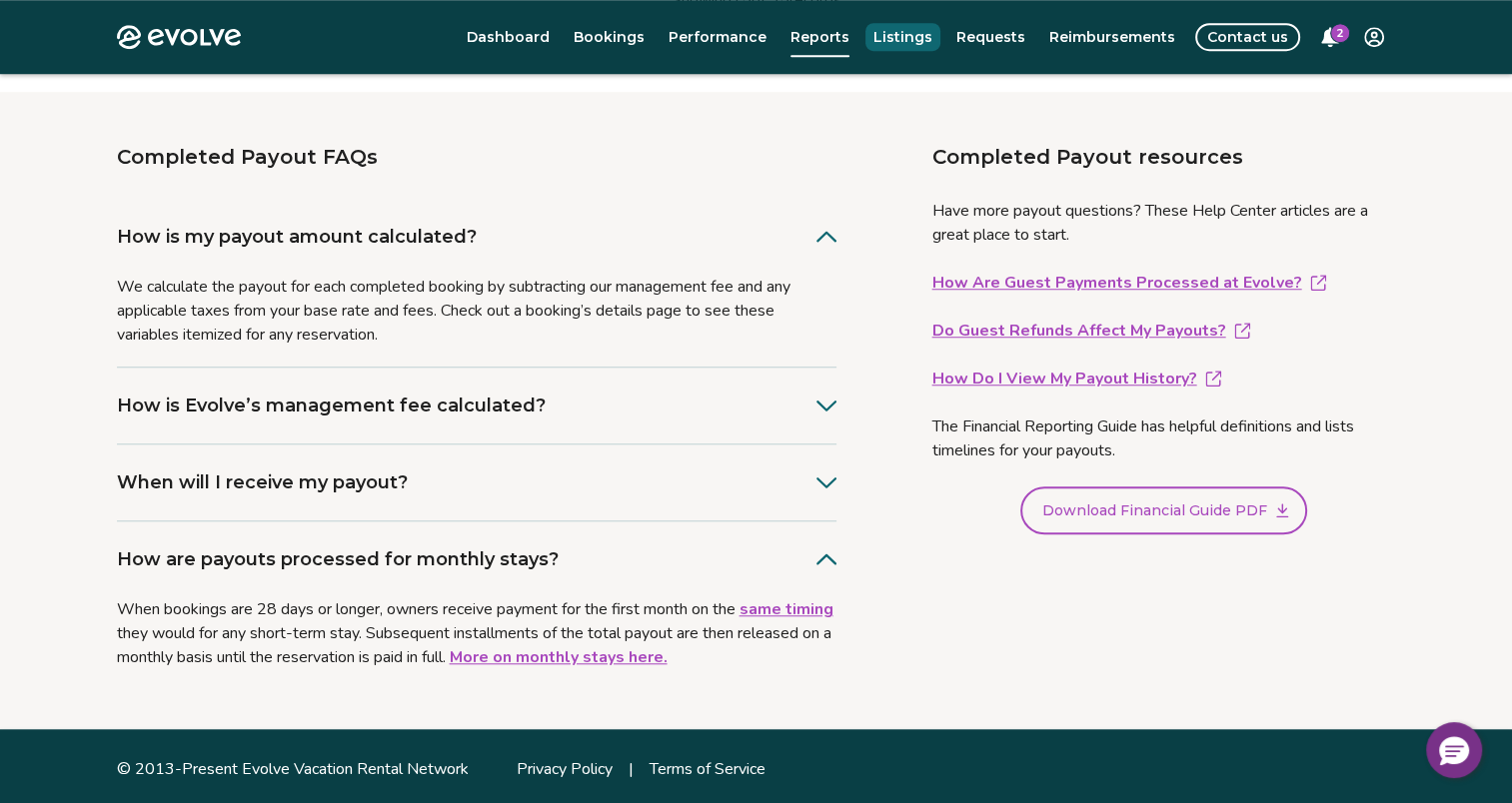 click on "Listings" at bounding box center (902, 37) 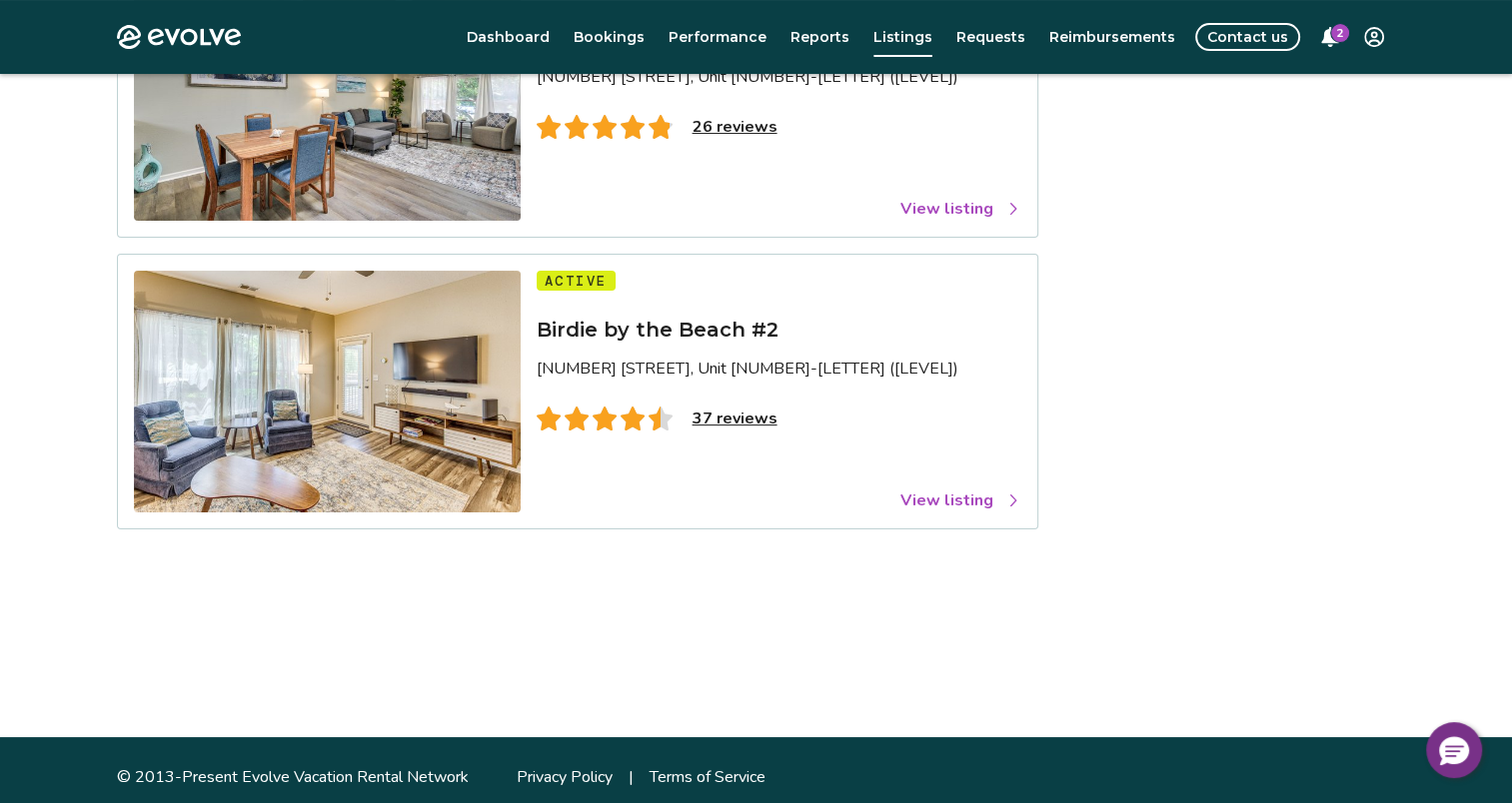 scroll, scrollTop: 300, scrollLeft: 0, axis: vertical 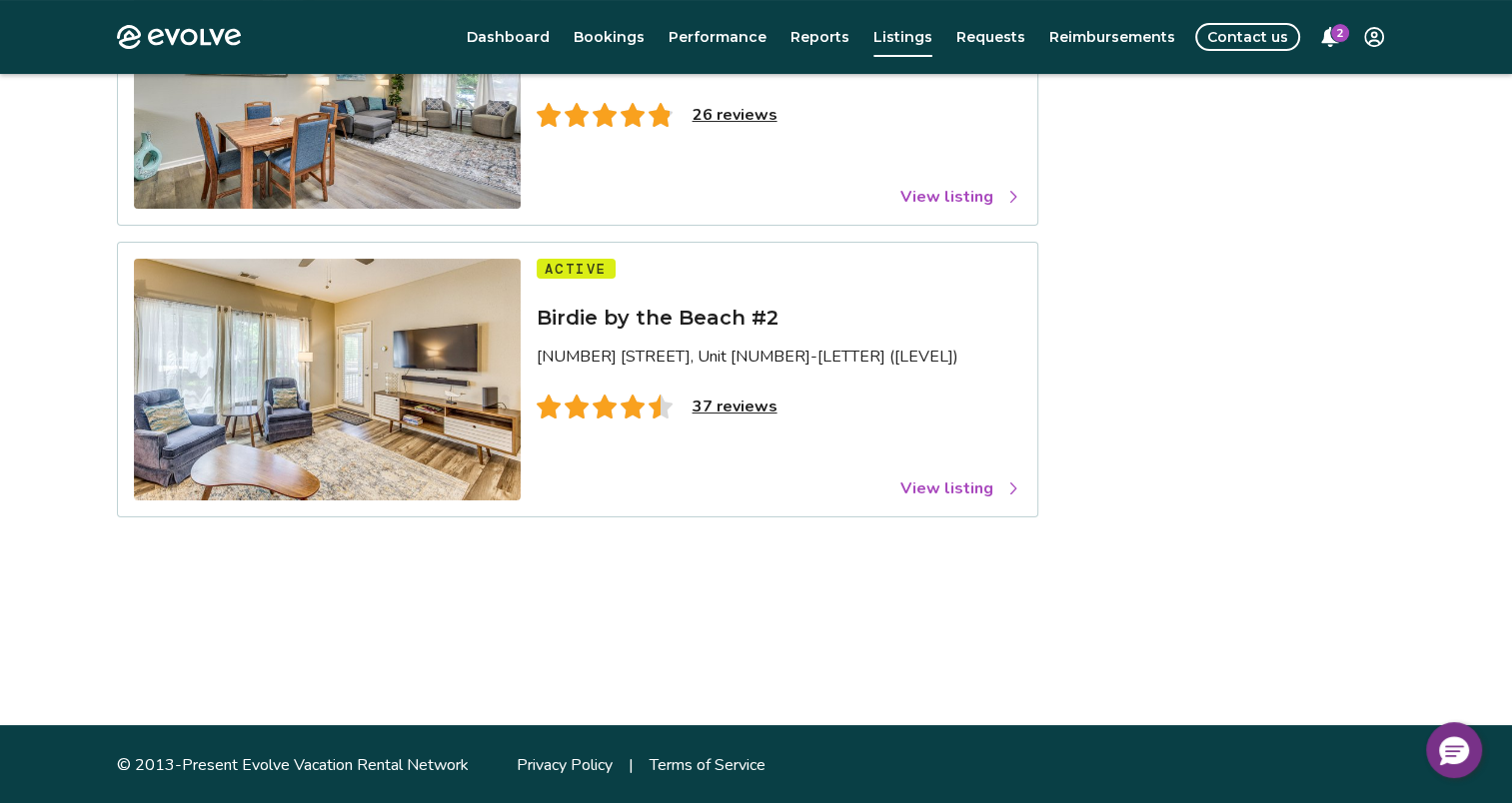 click on "View listing" at bounding box center [960, 488] 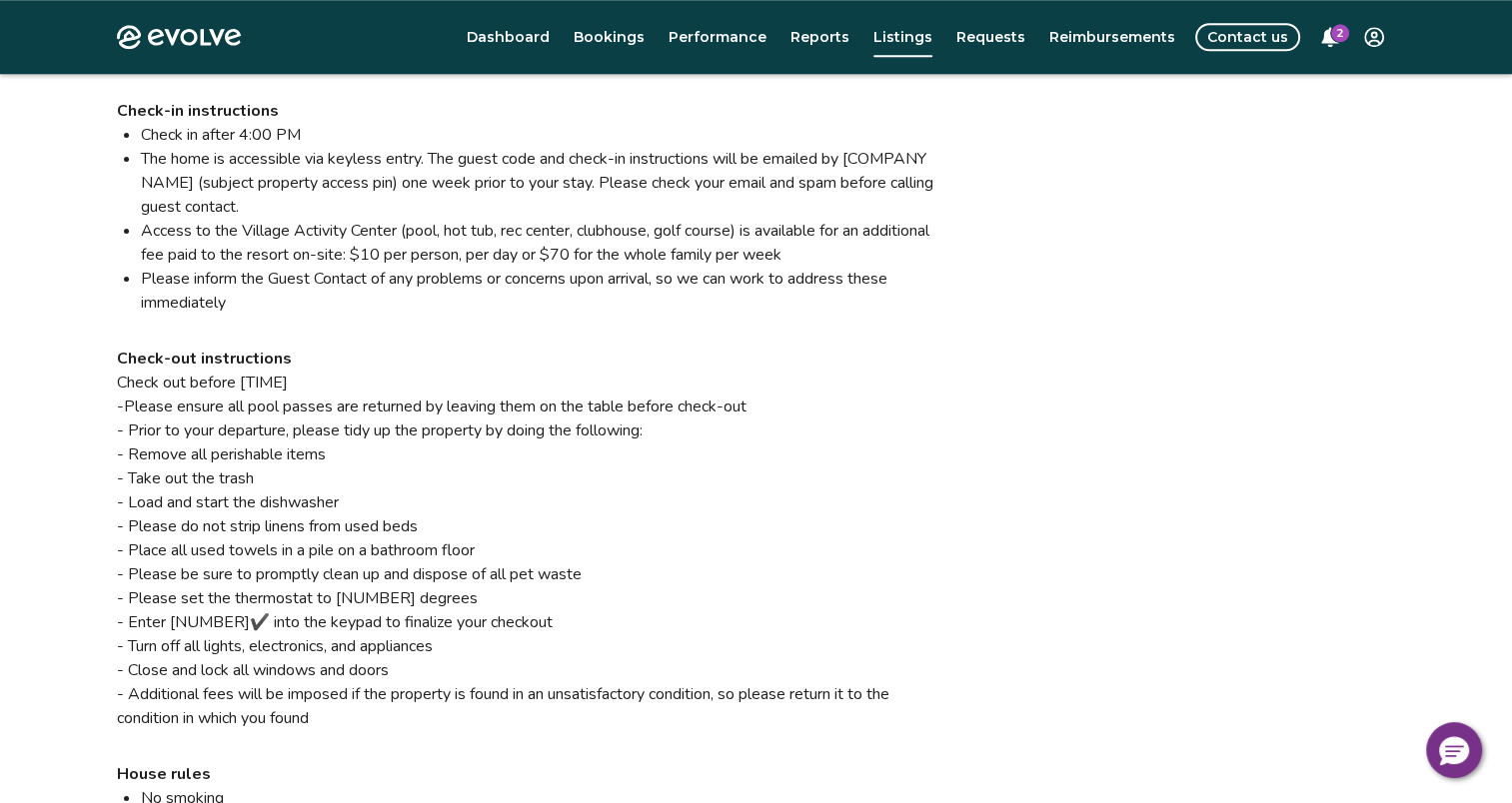 scroll, scrollTop: 1834, scrollLeft: 0, axis: vertical 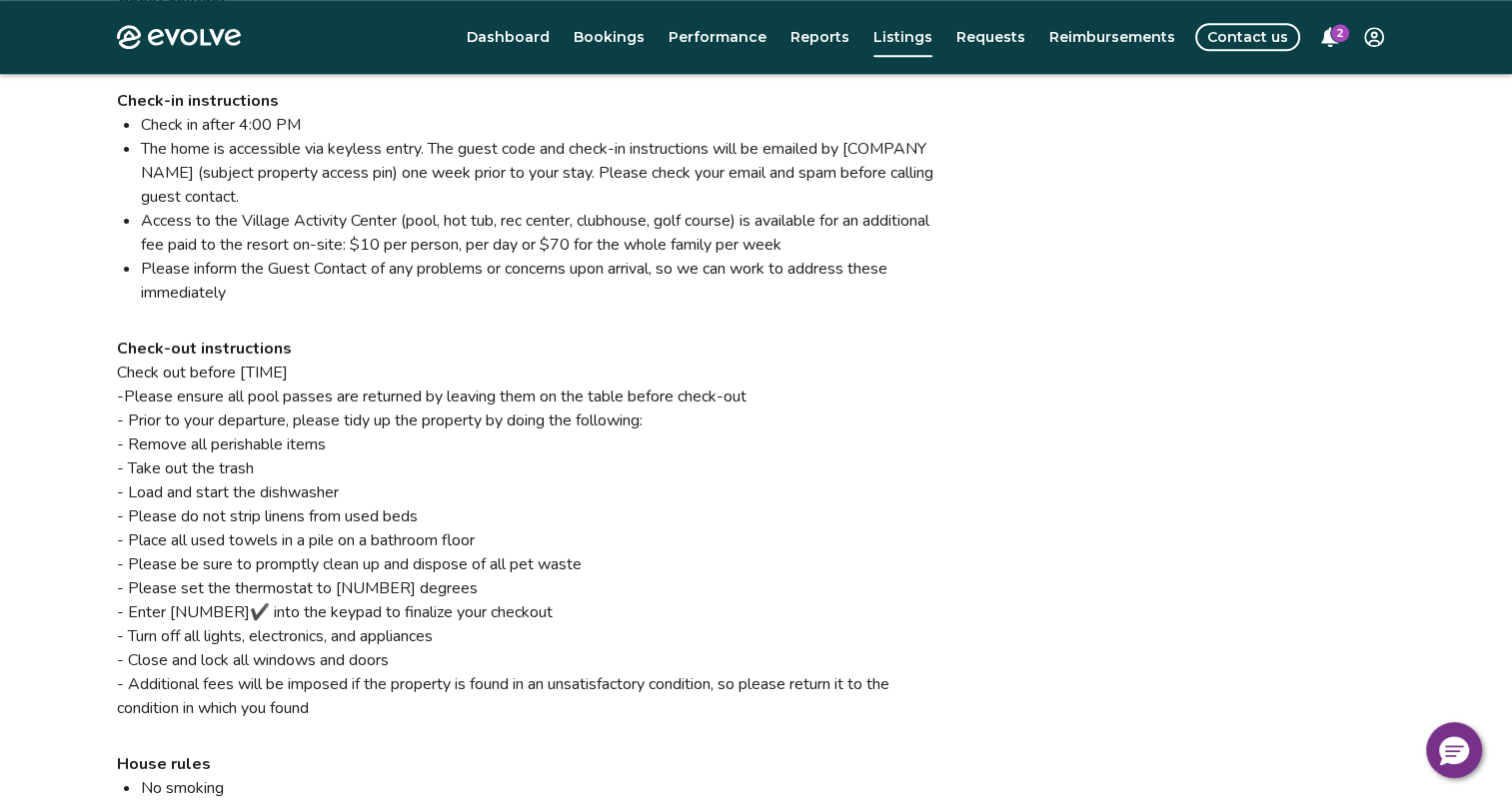 drag, startPoint x: 1040, startPoint y: 674, endPoint x: 981, endPoint y: 687, distance: 60.41523 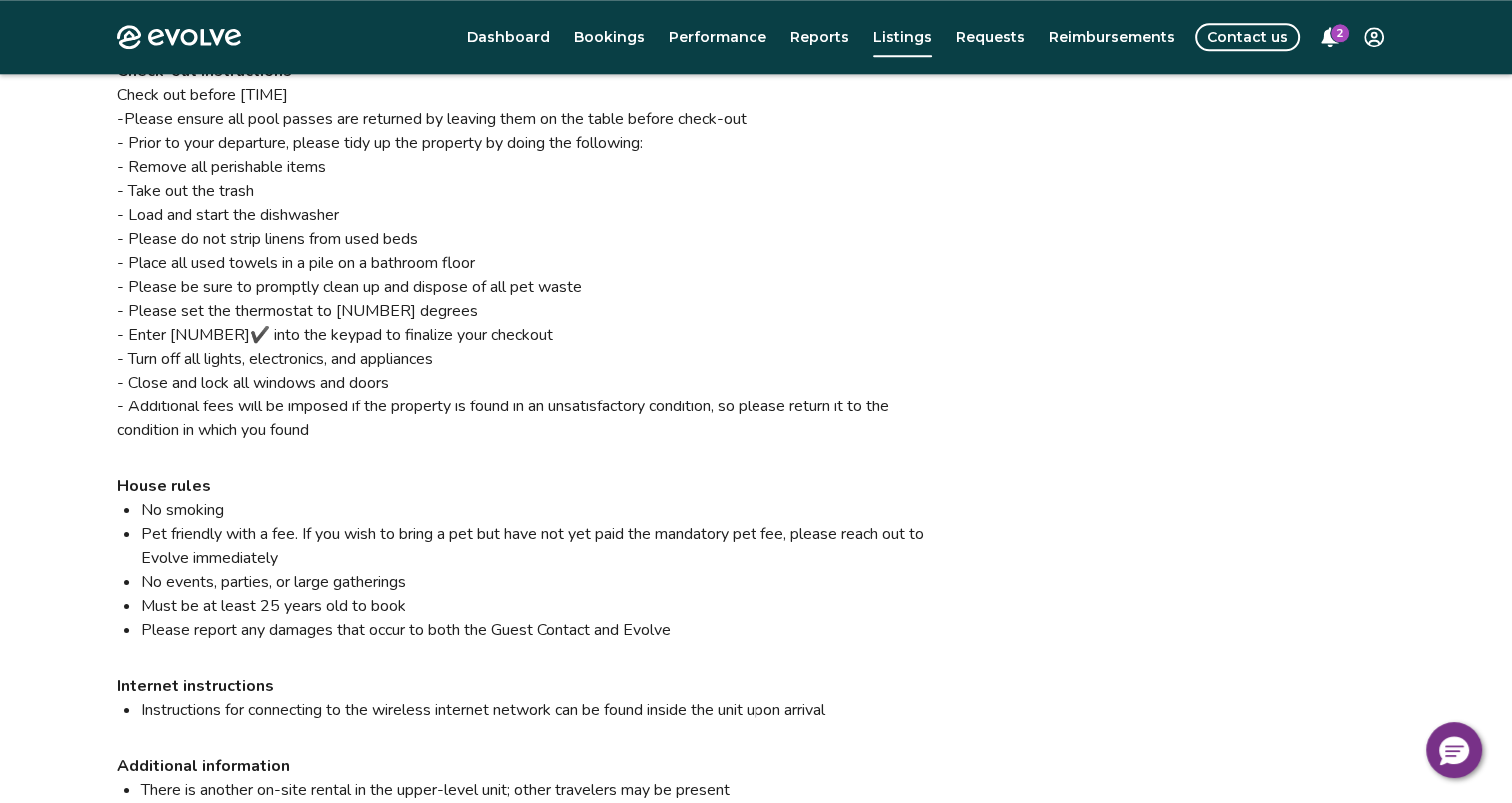 scroll, scrollTop: 2099, scrollLeft: 0, axis: vertical 